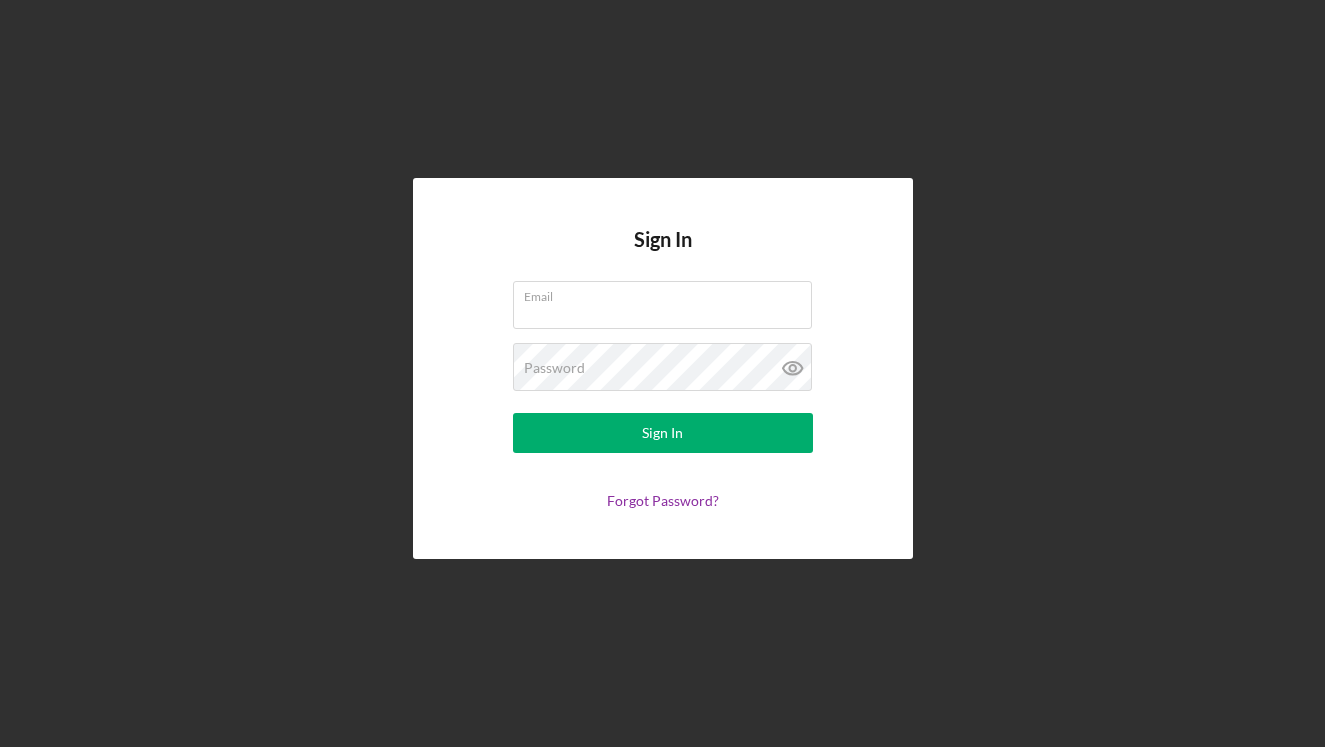 scroll, scrollTop: 0, scrollLeft: 0, axis: both 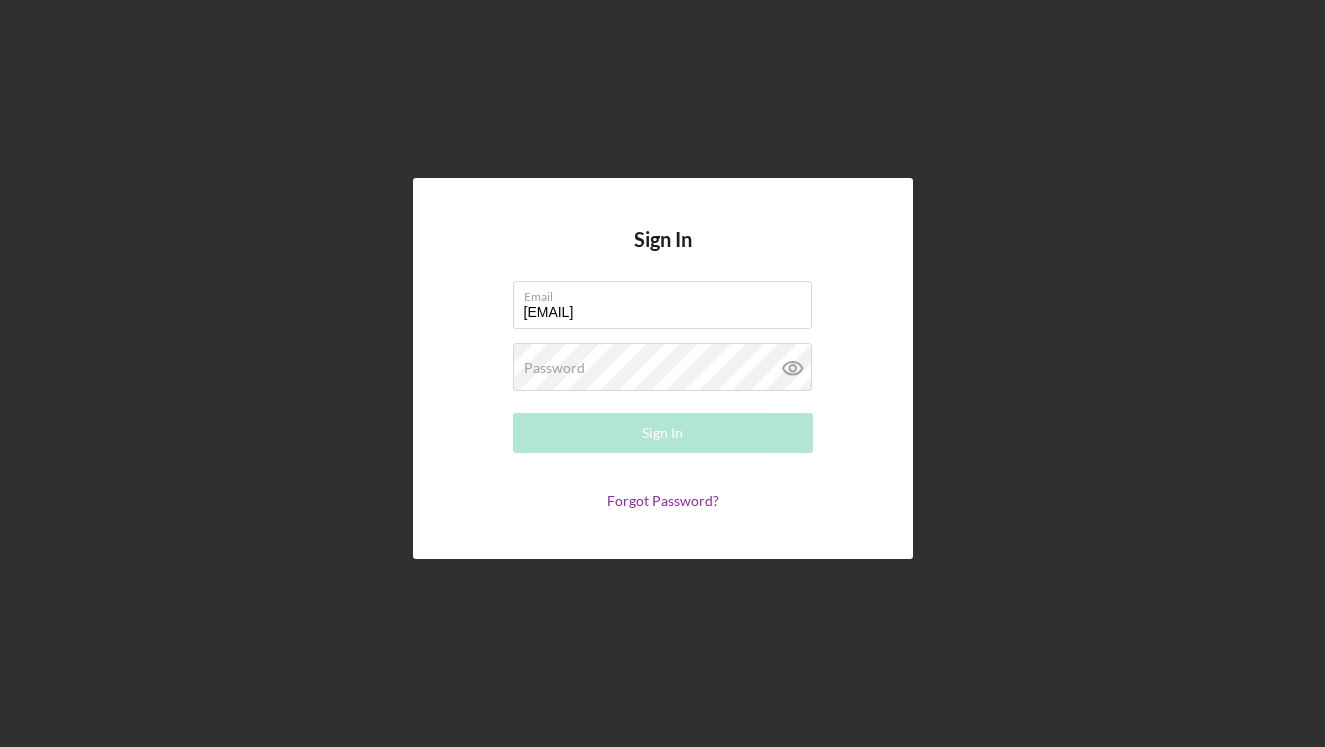 type on "[EMAIL]" 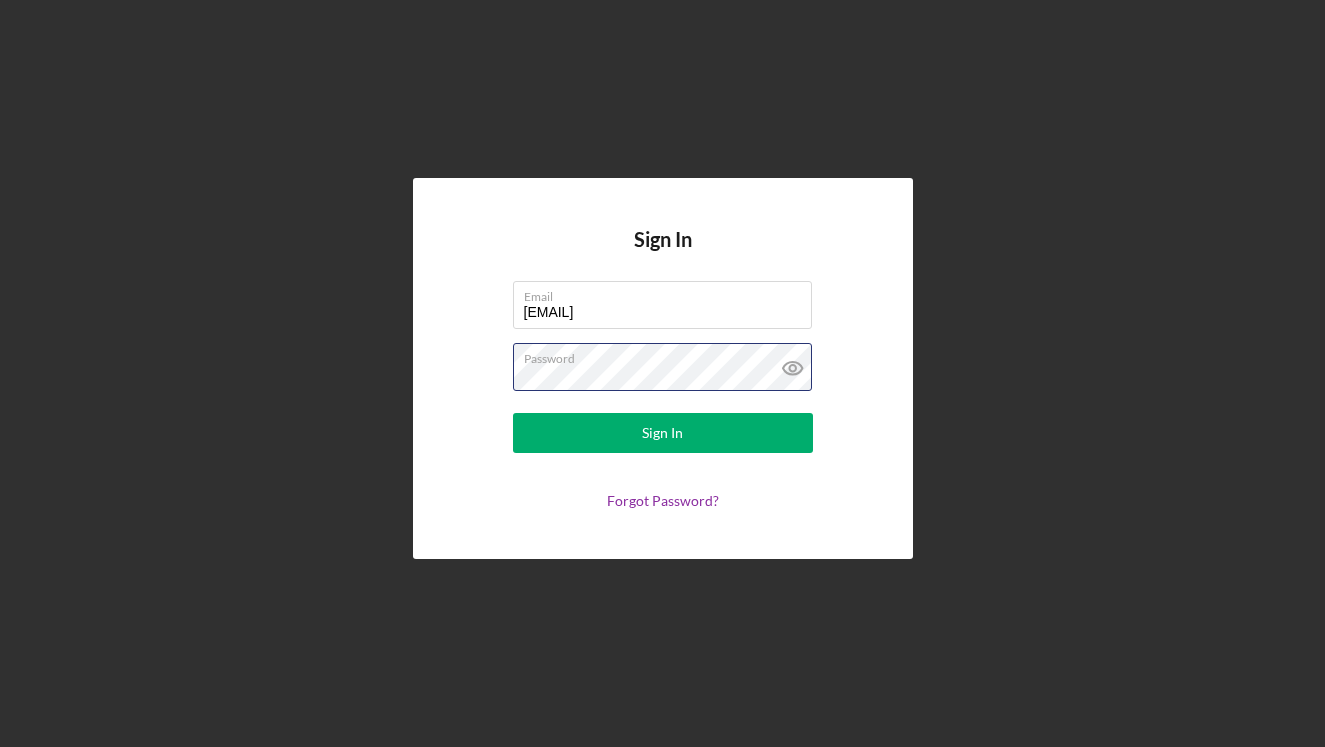 click on "Sign In" at bounding box center (663, 433) 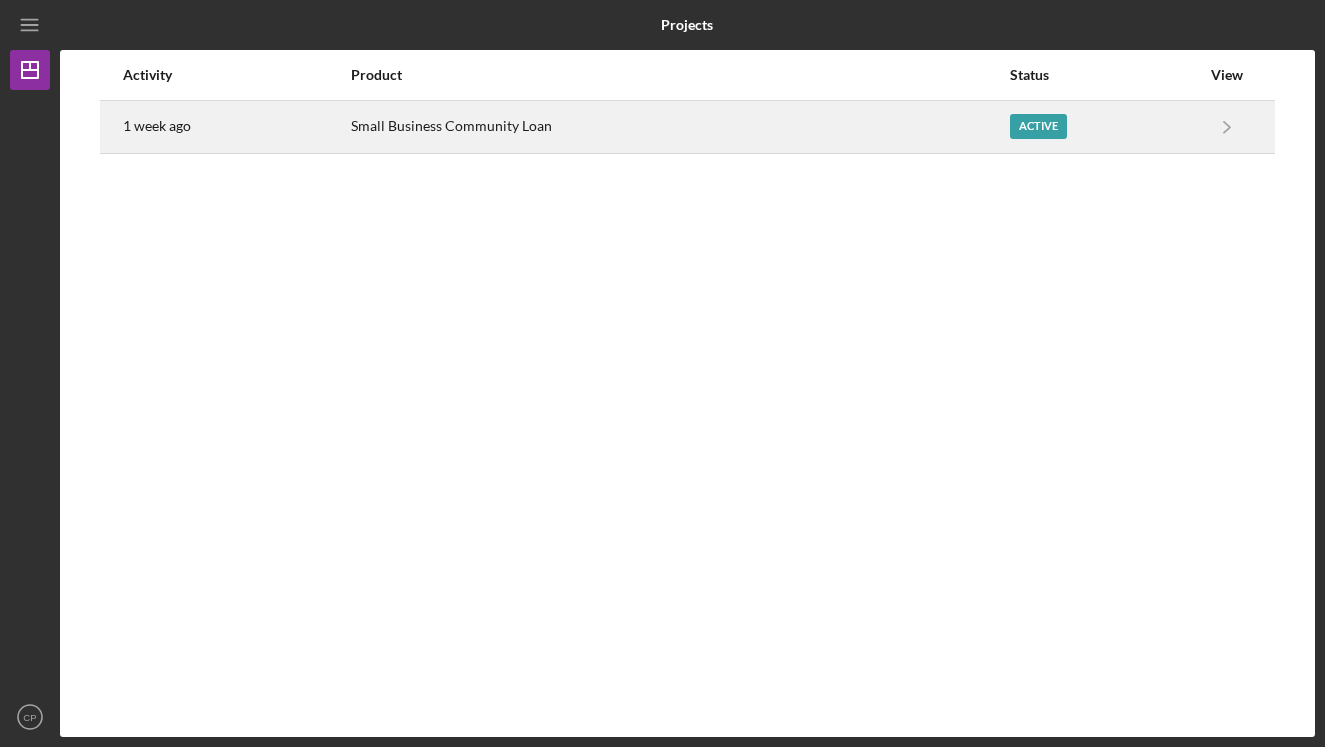 click on "Active" at bounding box center [1105, 127] 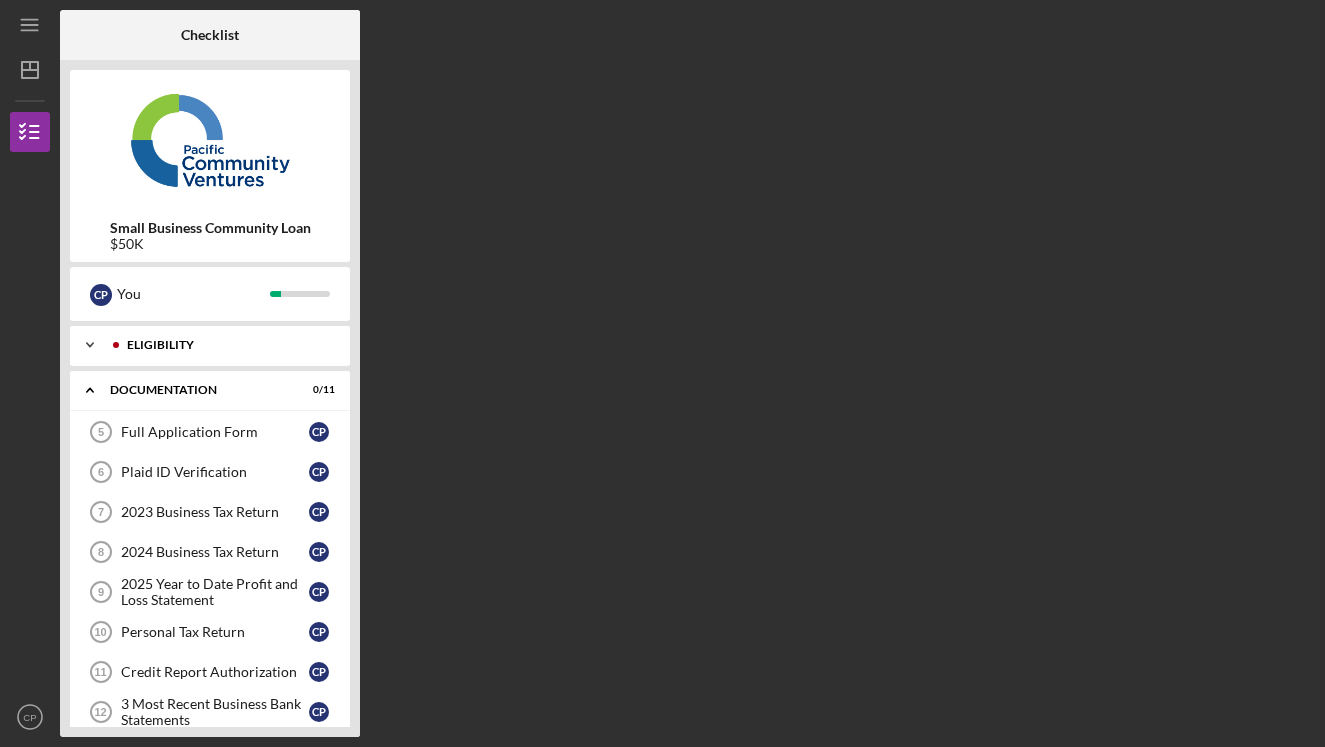 scroll, scrollTop: 0, scrollLeft: 0, axis: both 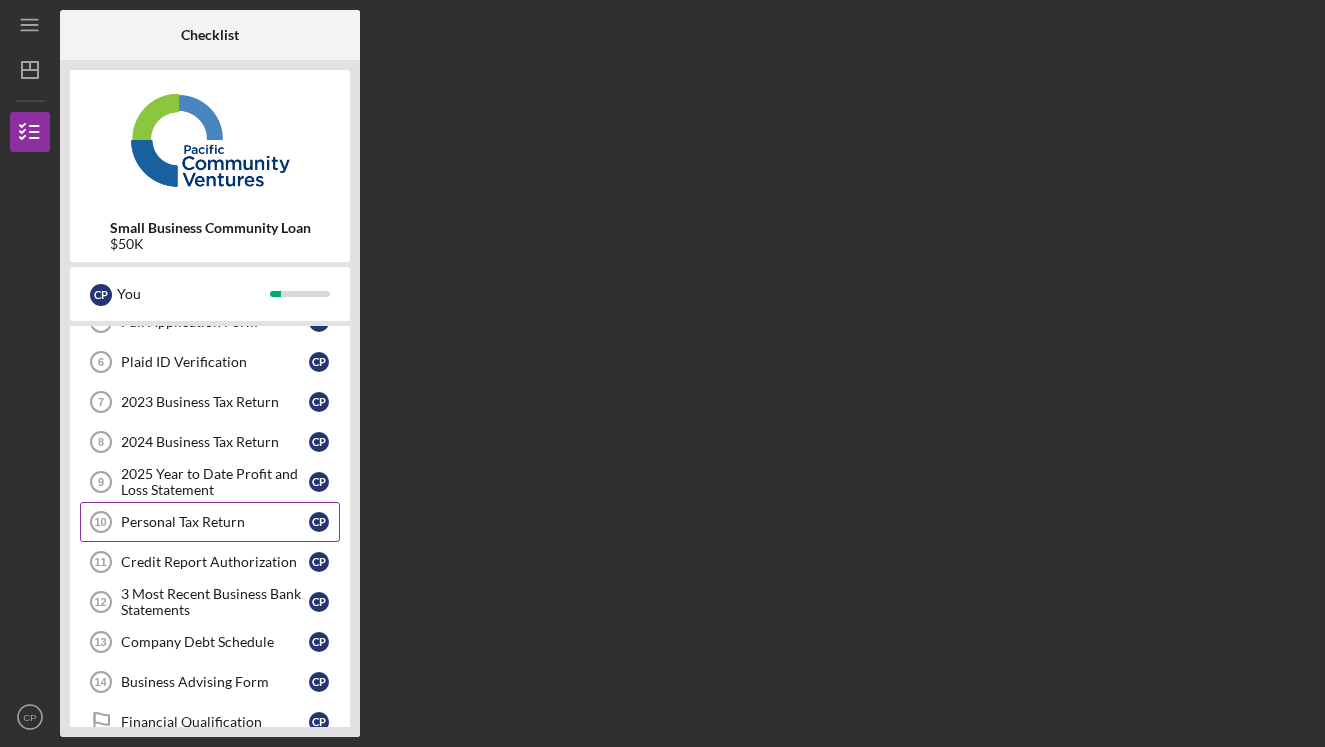 click on "Personal Tax Return 10 Personal Tax Return C P" at bounding box center [210, 522] 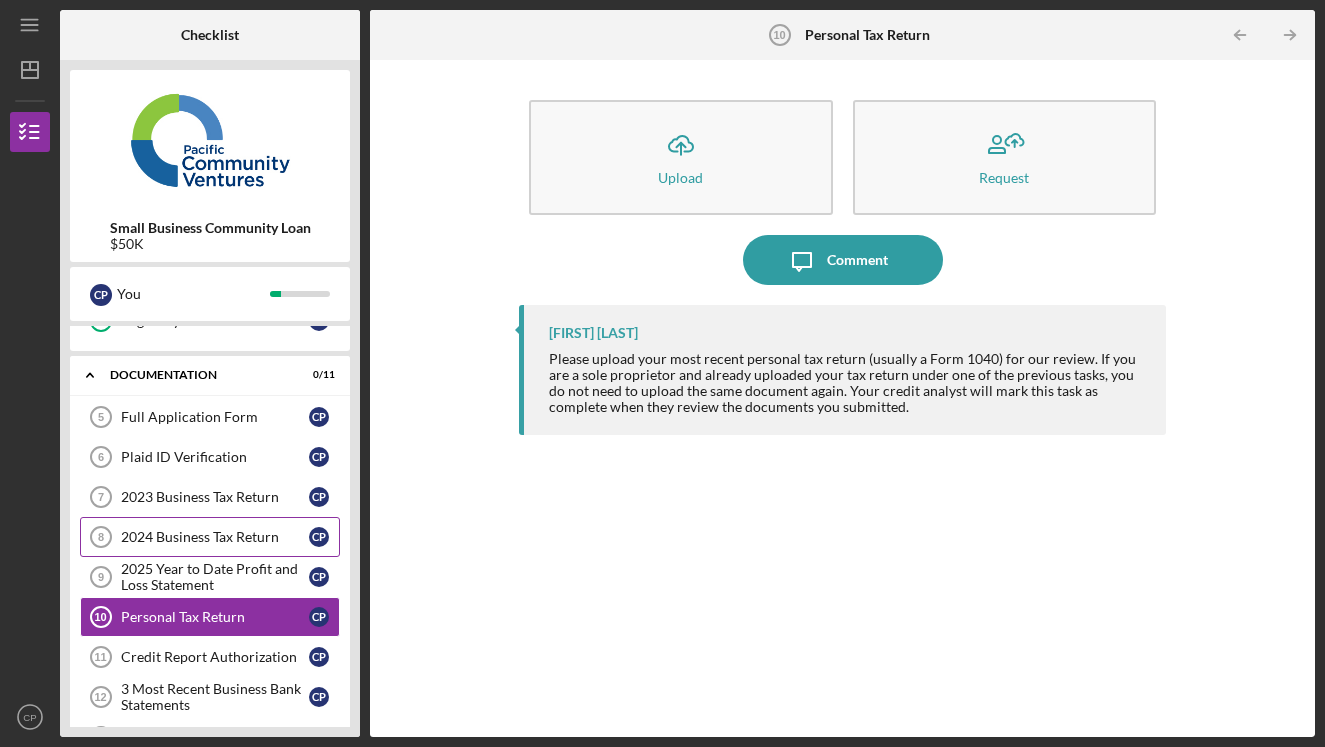 scroll, scrollTop: 214, scrollLeft: 0, axis: vertical 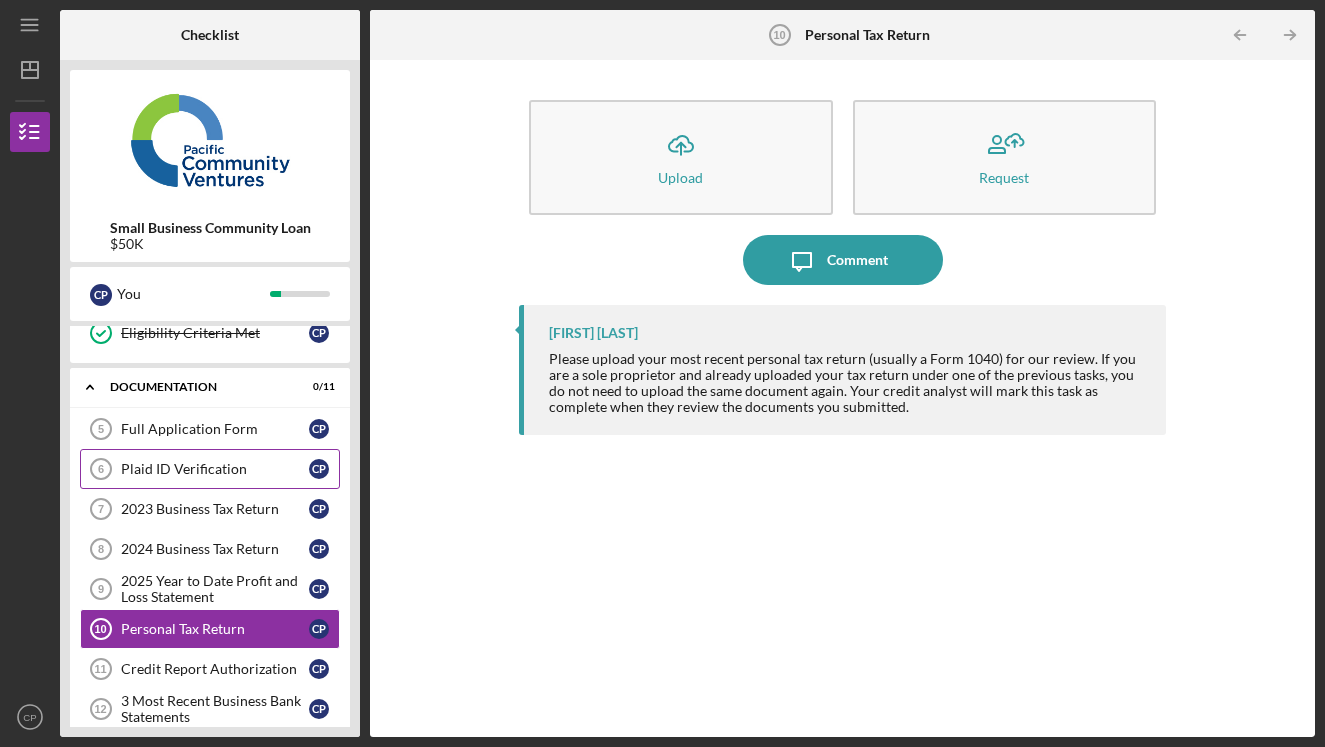 click on "Plaid ID Verification 6 Plaid ID Verification C P" at bounding box center (210, 469) 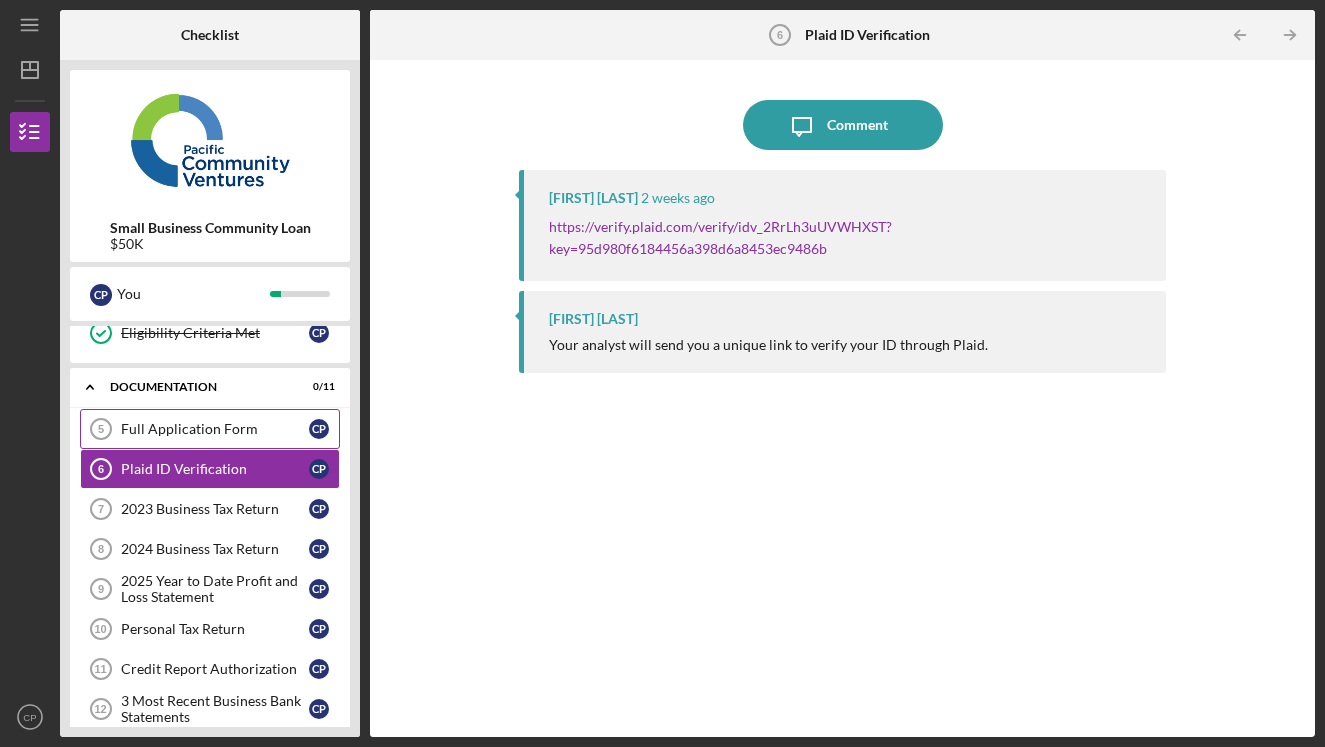 click on "Full Application Form 5 Full Application Form C P" at bounding box center [210, 429] 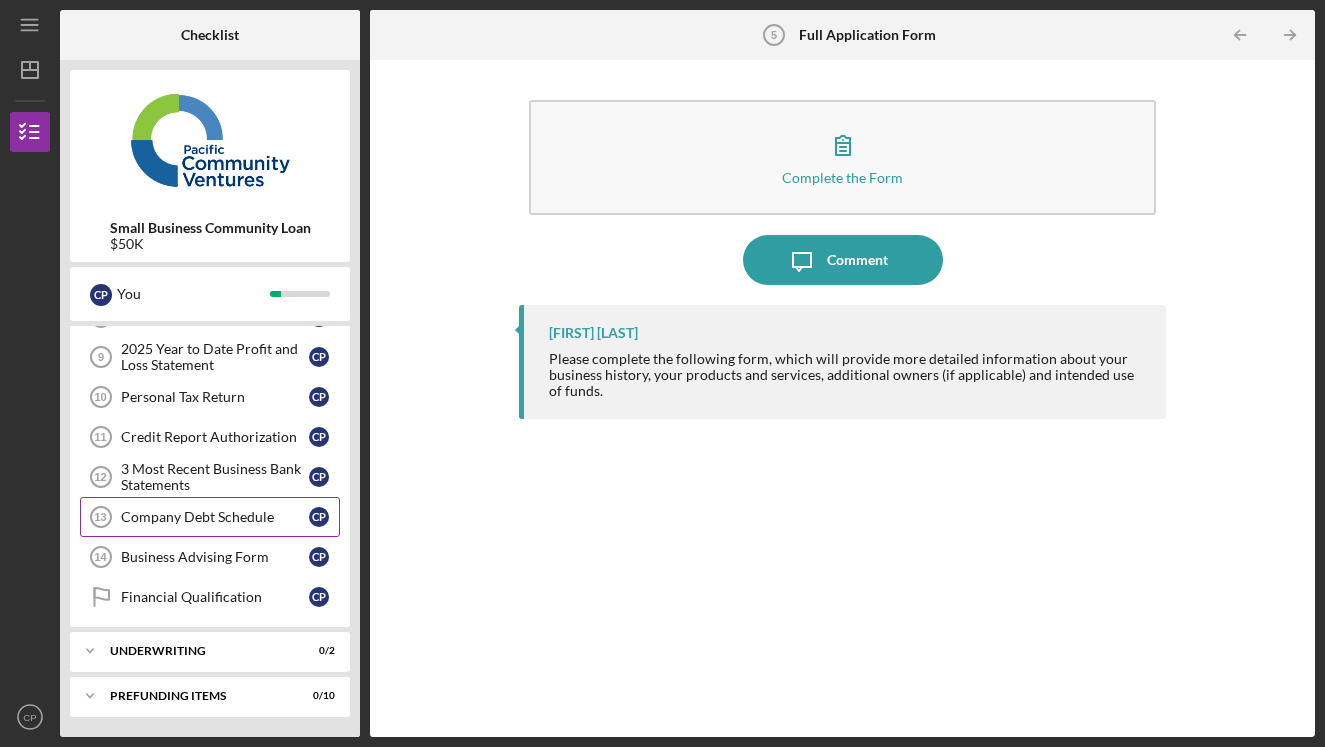 scroll, scrollTop: 446, scrollLeft: 0, axis: vertical 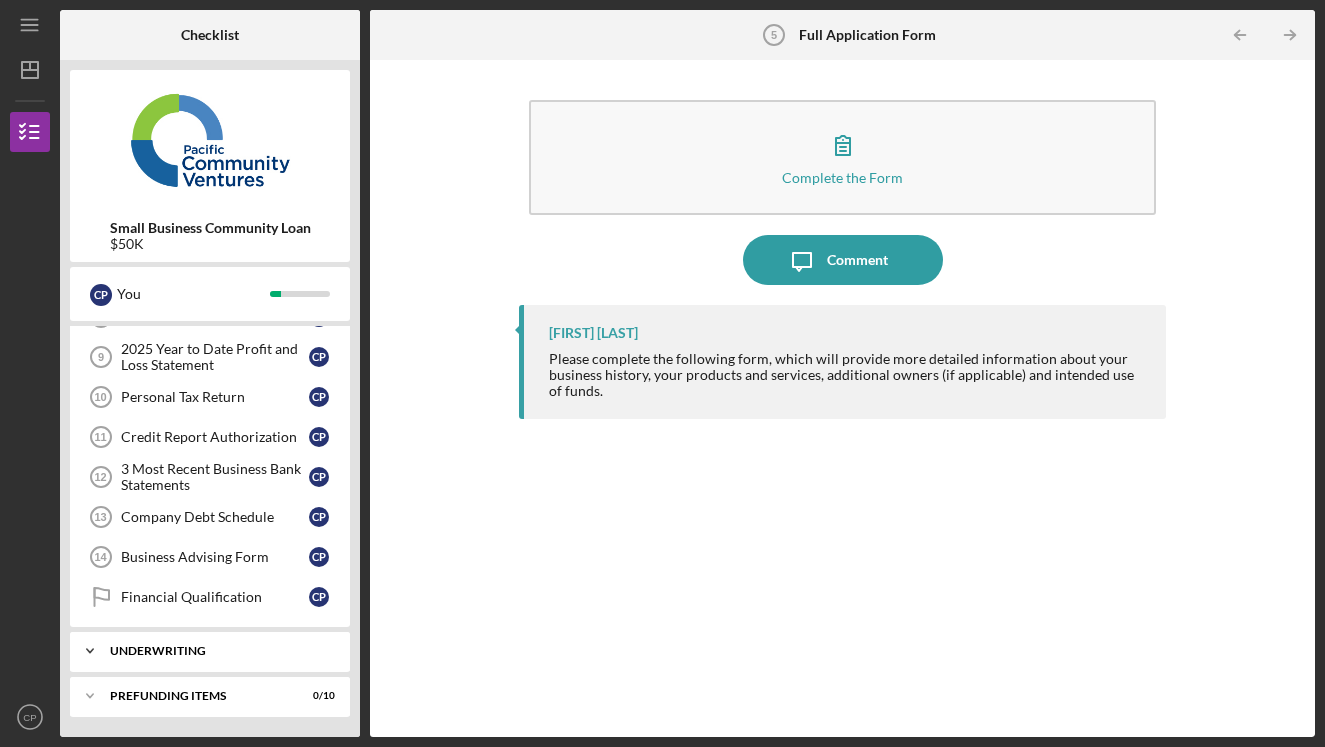 click on "Underwriting" at bounding box center [217, 651] 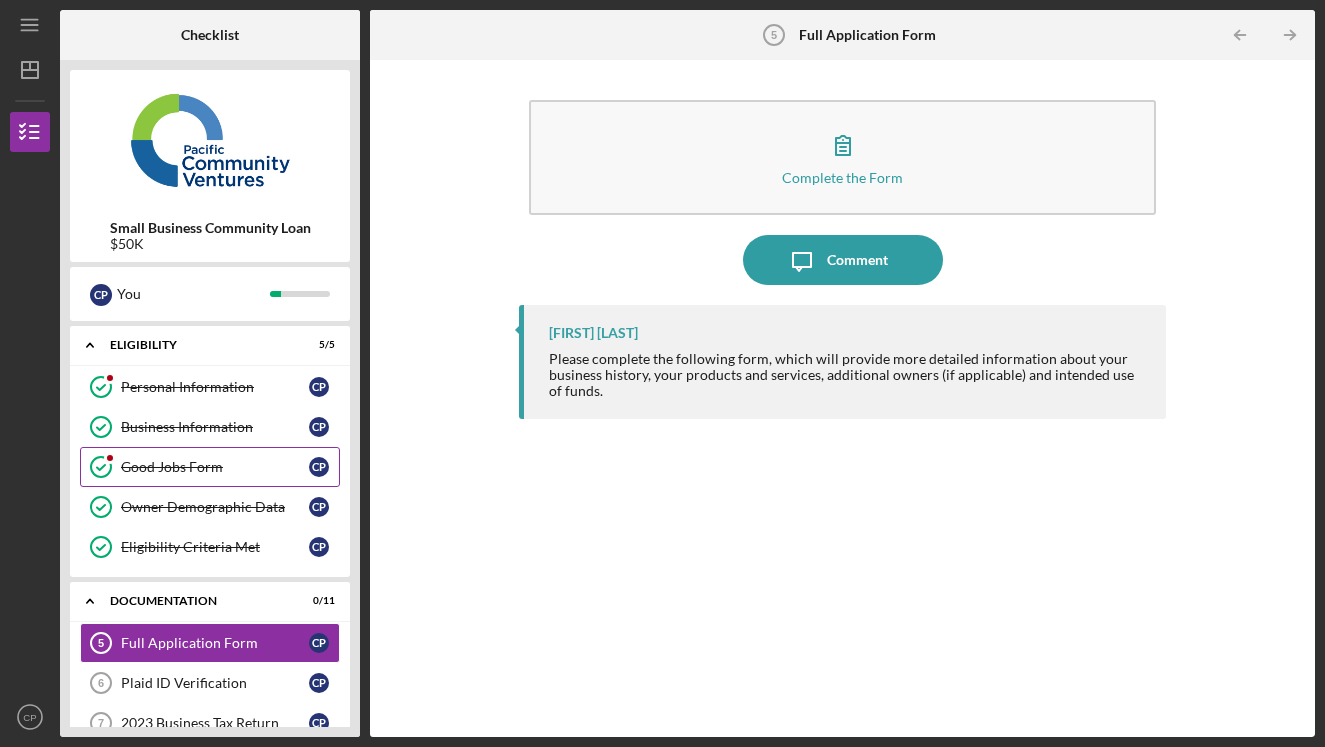 scroll, scrollTop: 0, scrollLeft: 0, axis: both 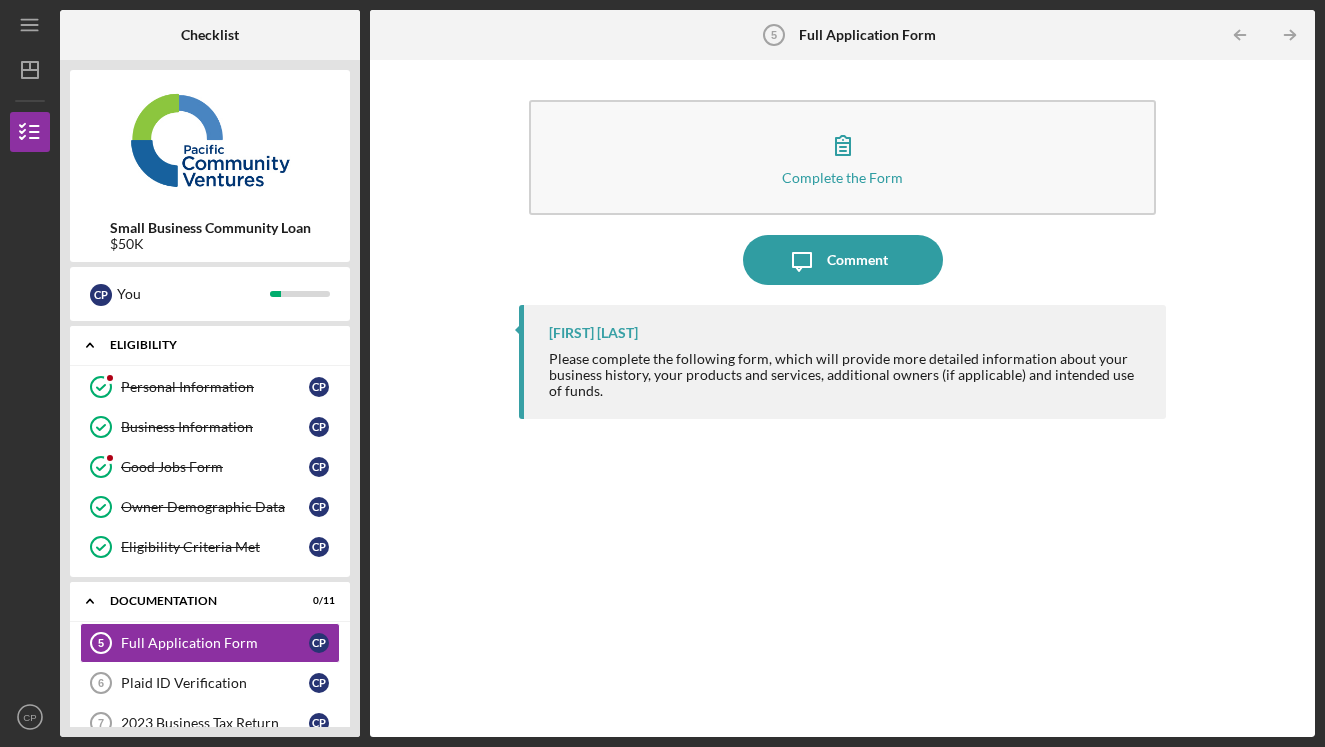 click on "Eligibility" at bounding box center (217, 345) 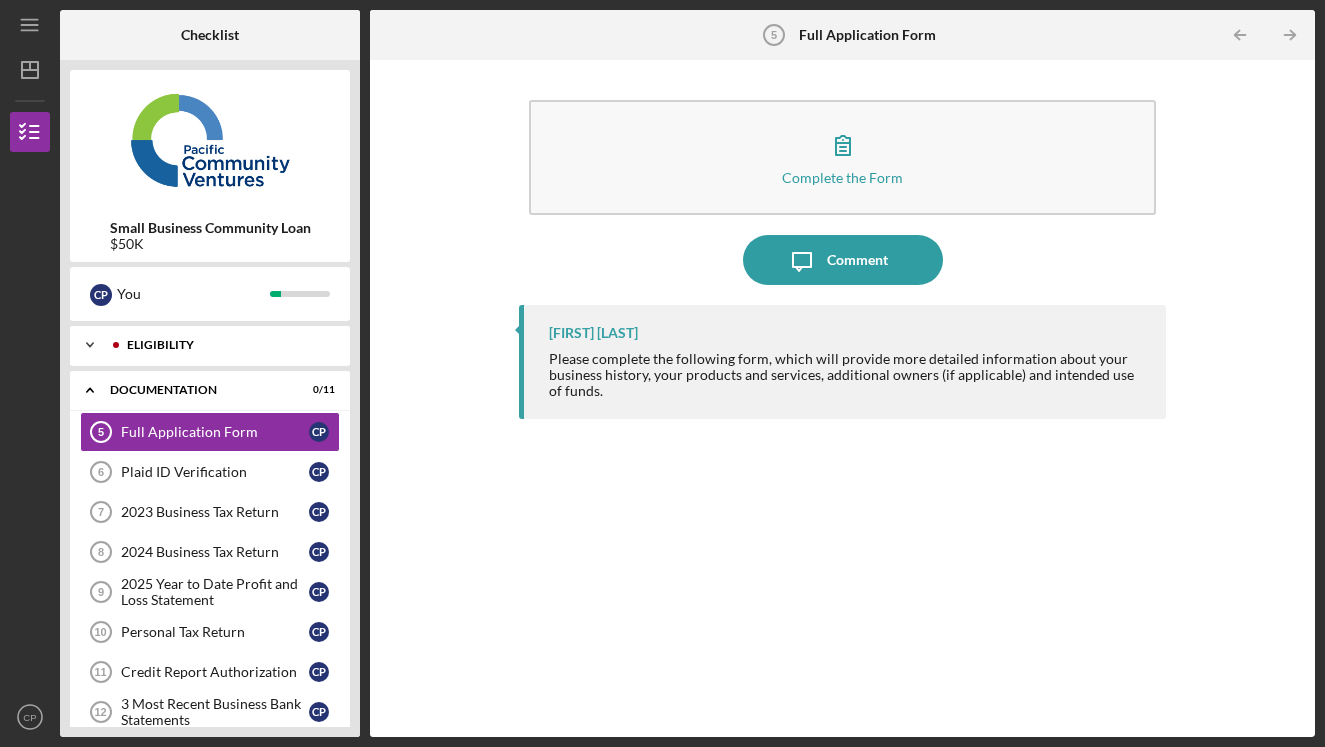 click on "Icon/Expander Eligibility 5 / 5" at bounding box center (210, 345) 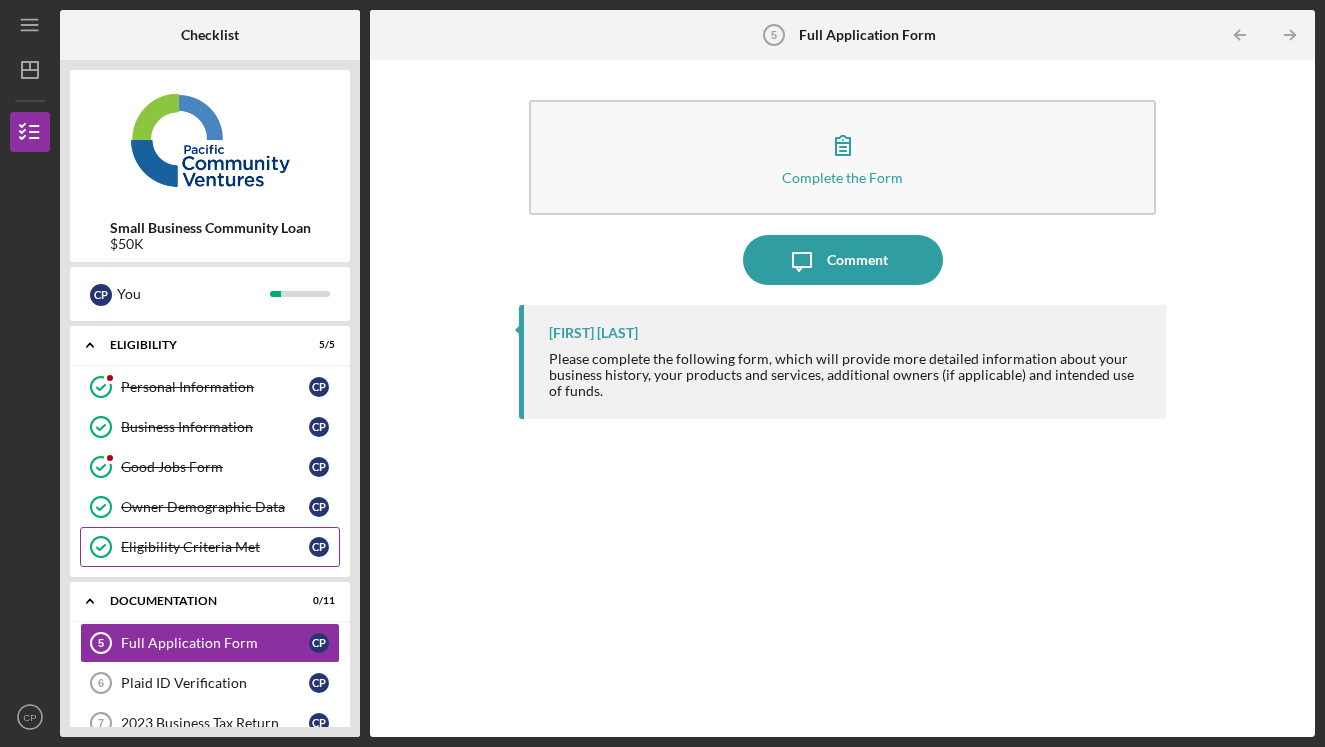 click on "Eligibility Criteria Met" at bounding box center (215, 547) 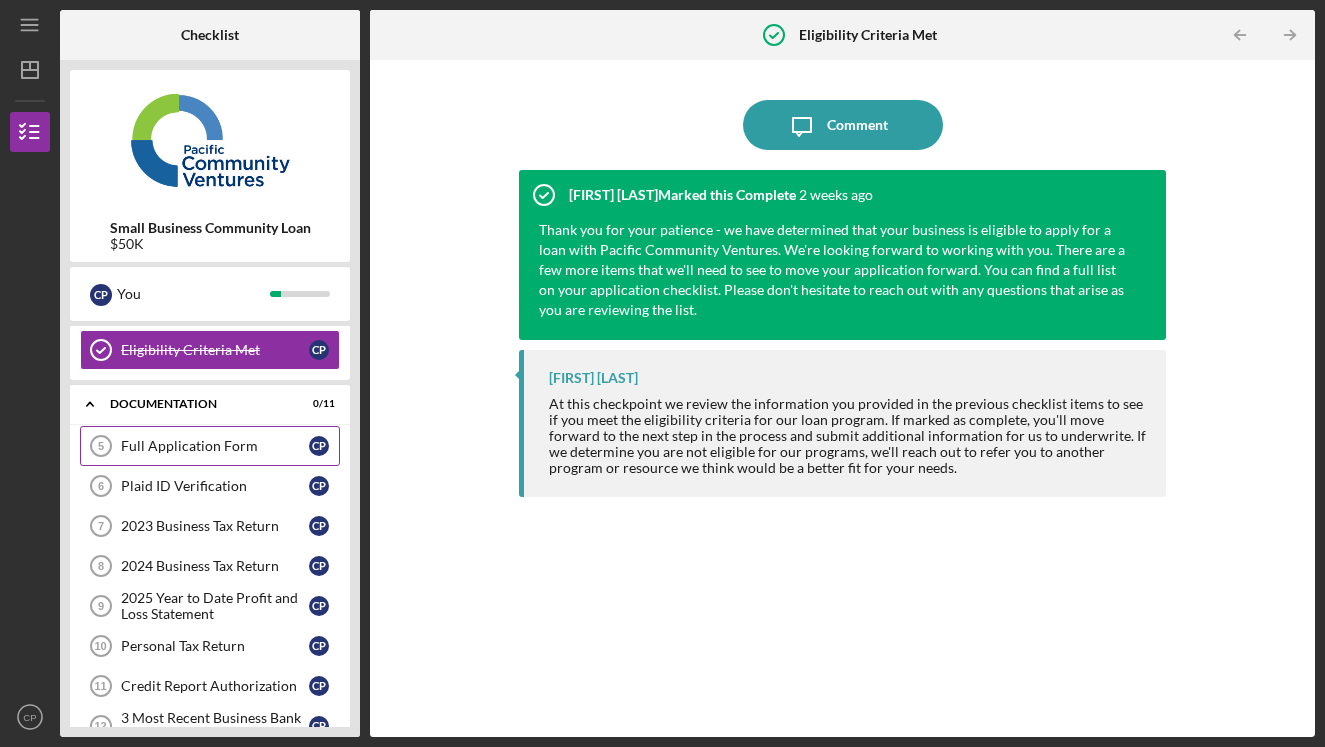 scroll, scrollTop: 208, scrollLeft: 0, axis: vertical 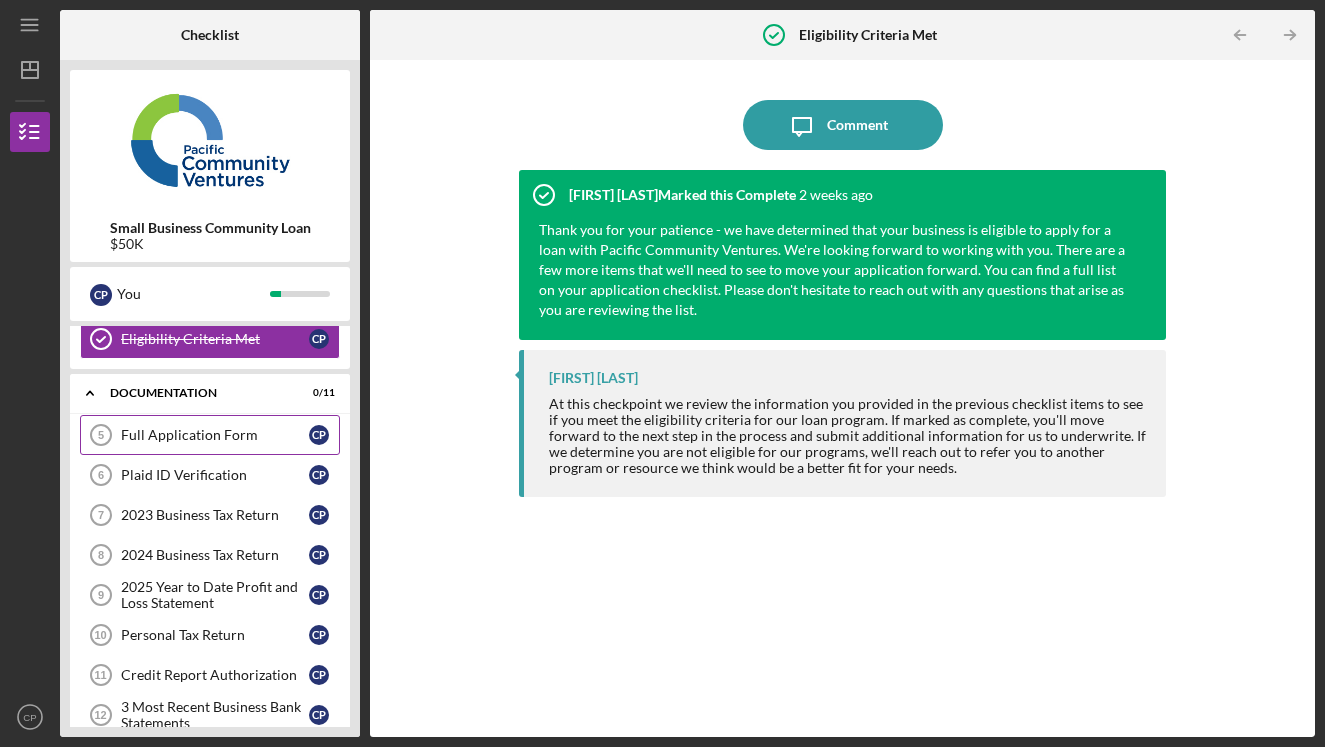 click on "Full Application Form 5 Full Application Form C P" at bounding box center [210, 435] 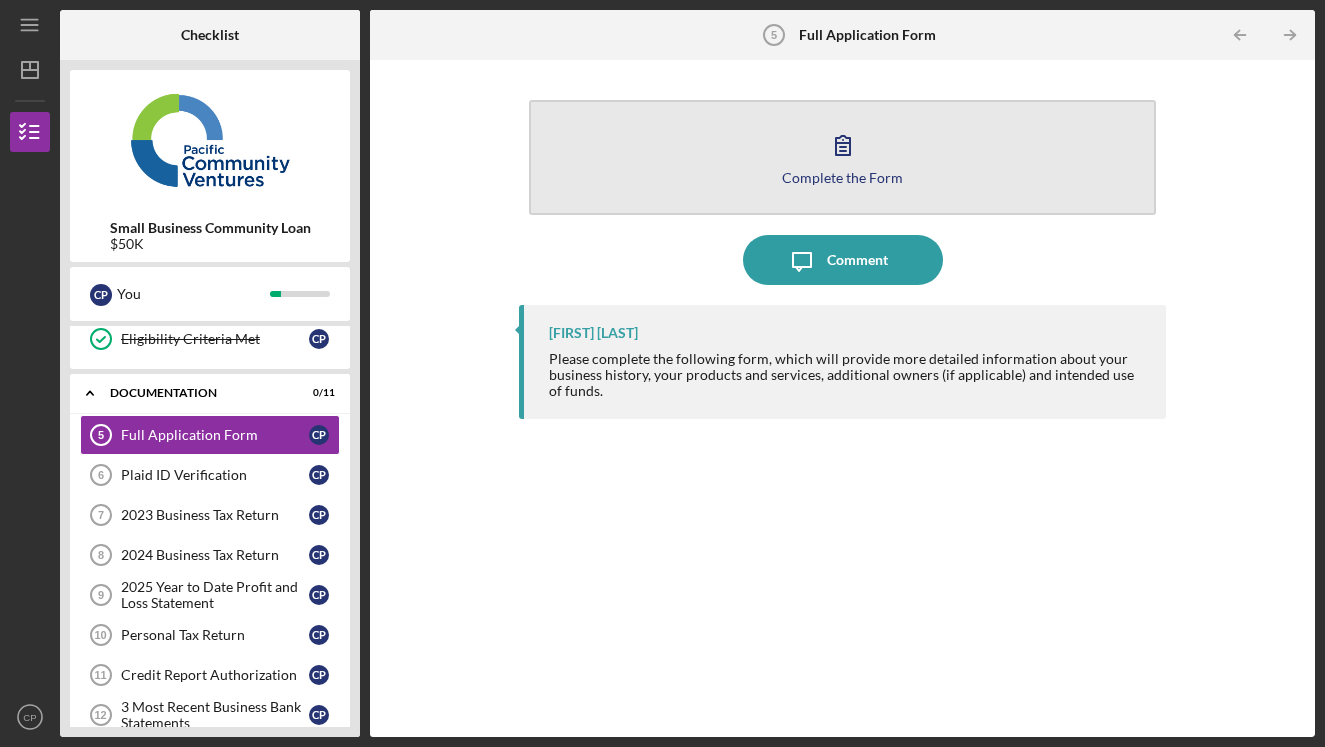 click on "Complete the Form" at bounding box center (842, 177) 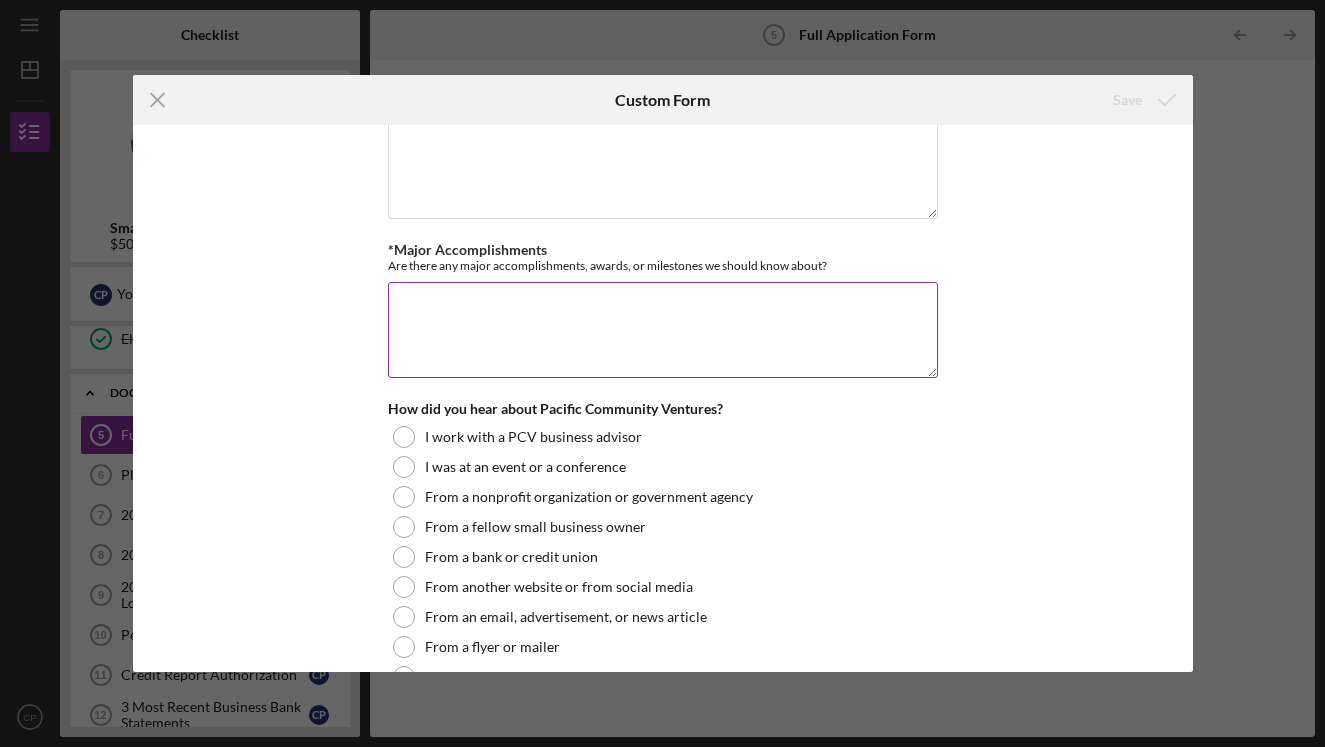 scroll, scrollTop: 1961, scrollLeft: 0, axis: vertical 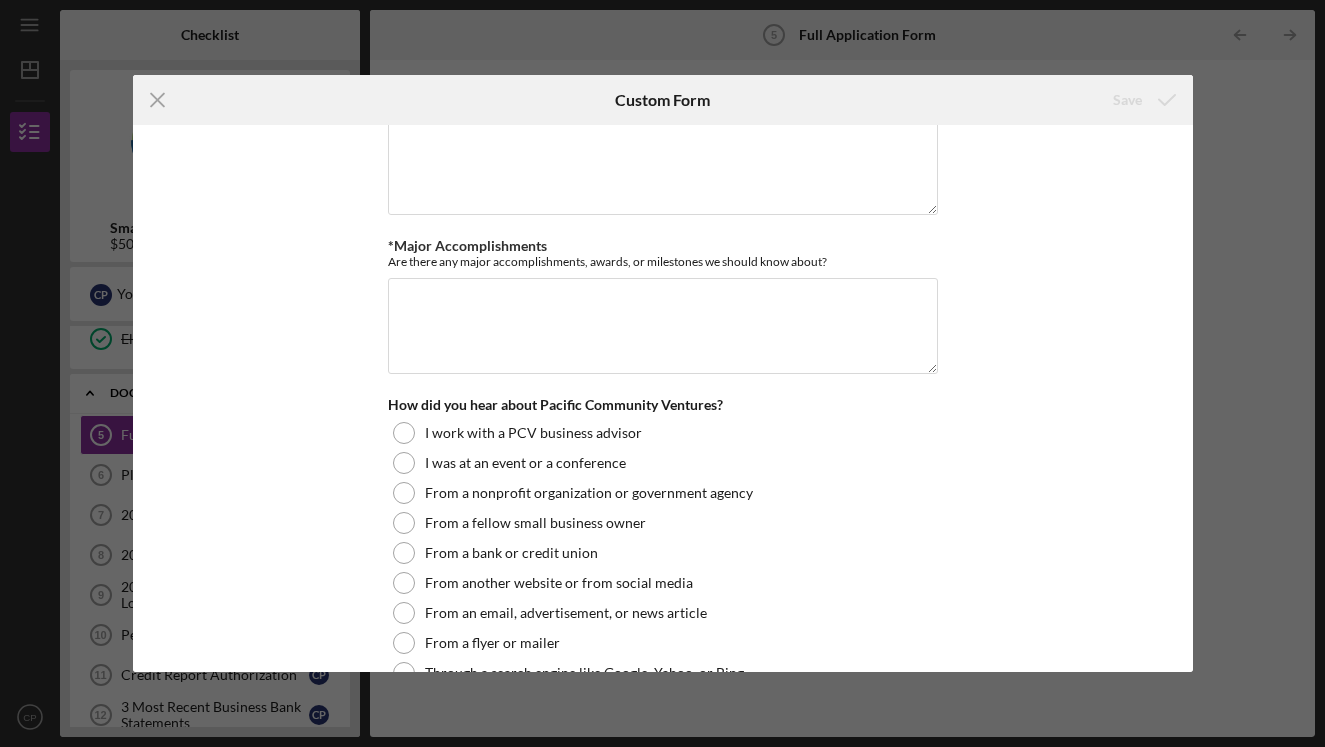 click on "Loan Request *Requested Loan Amount *Use of Proceeds Purchase Inventory Business Expansion Purchase or repair equipment Hire employees Marketing Other *Loan Use Please explain in detail how you intend to utilize the loan. *Have you received a loan from PCV before? Yes No *Were you previously declined by another lender? Yes No Company Information *Describe your company's products or services *How did you start your company? *Why did you start your company? *Geographic Market Please describe the geographic market you serve *Target Customer Please describe your target customer and highlight your key client accounts. *Primary Challenges Please describe the primary challenges your company is currently facing. *What is your company's growth strategy? *Community Support How has your business supported your community? (E.g., hiring from disadvantaged populations, leading community service programs, offering products or services that have environmental or societal benefits.) *Major Accomplishments Other Marketing" at bounding box center [663, 399] 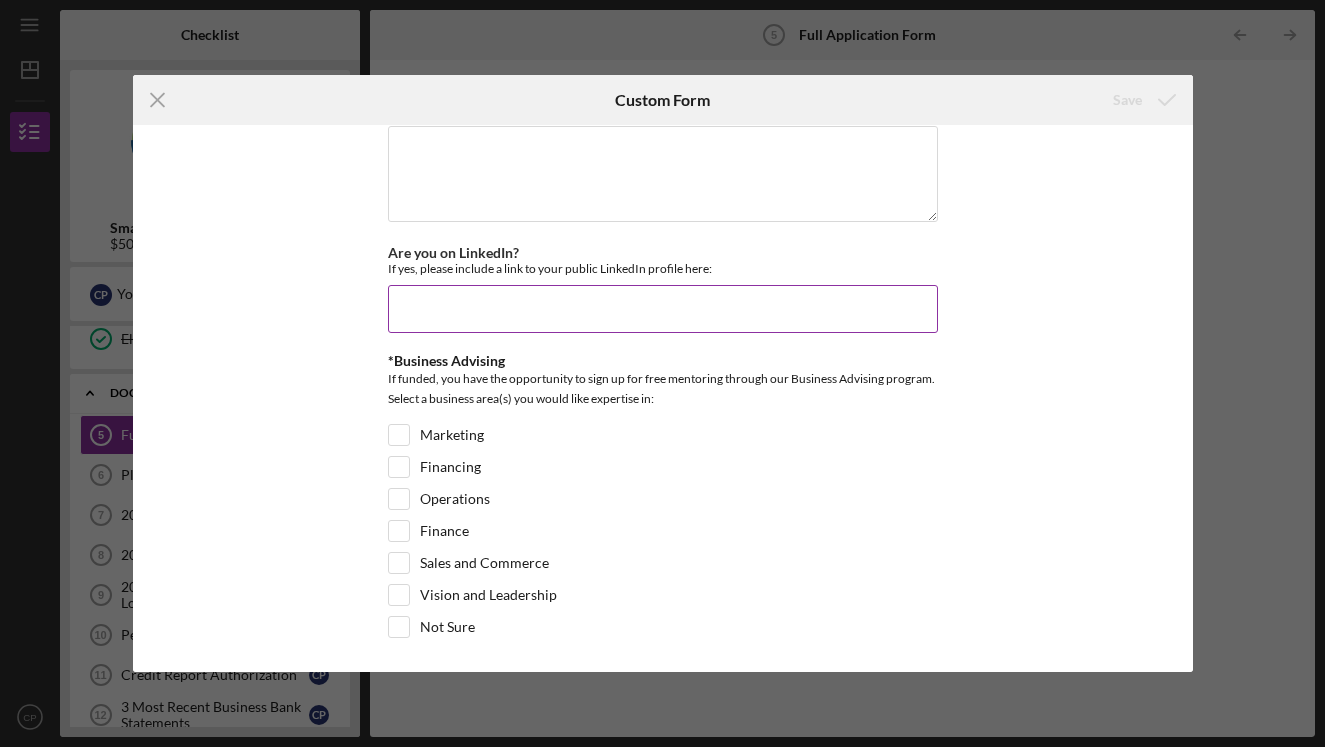 scroll, scrollTop: 2751, scrollLeft: 0, axis: vertical 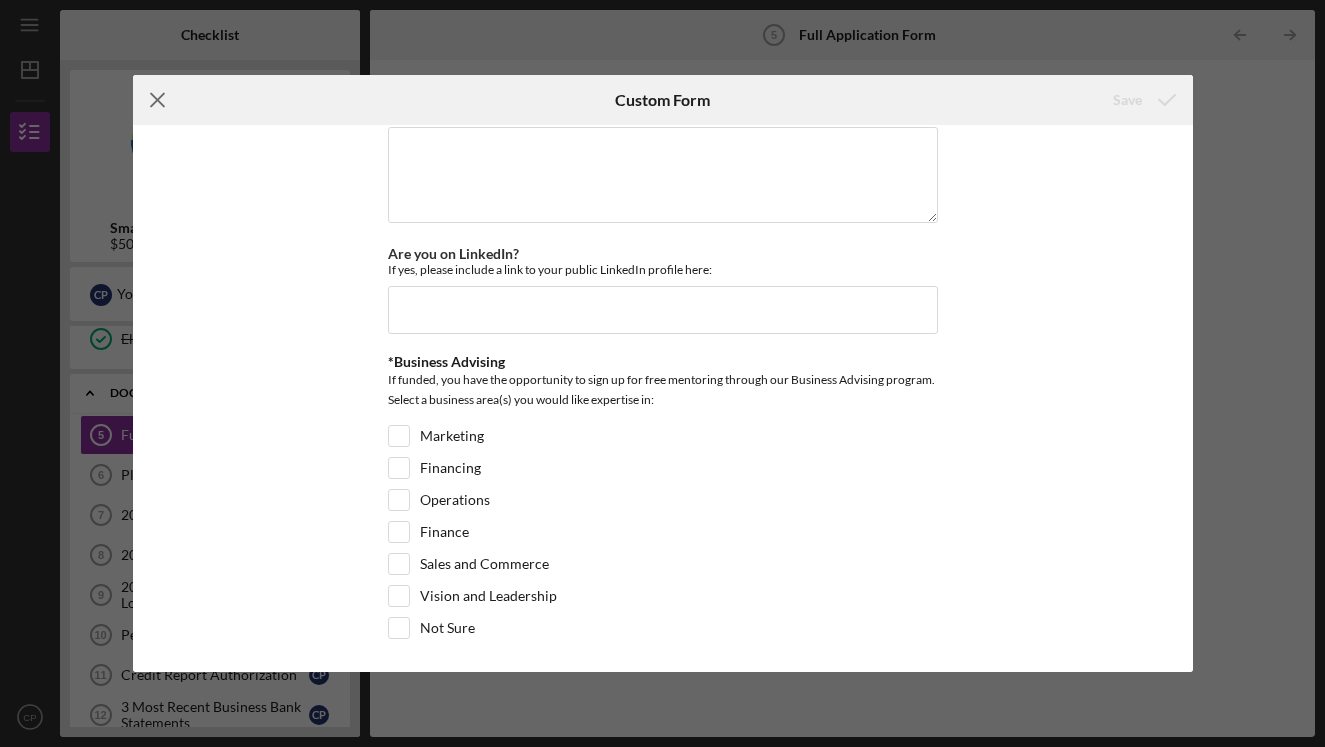 click on "Icon/Menu Close" 